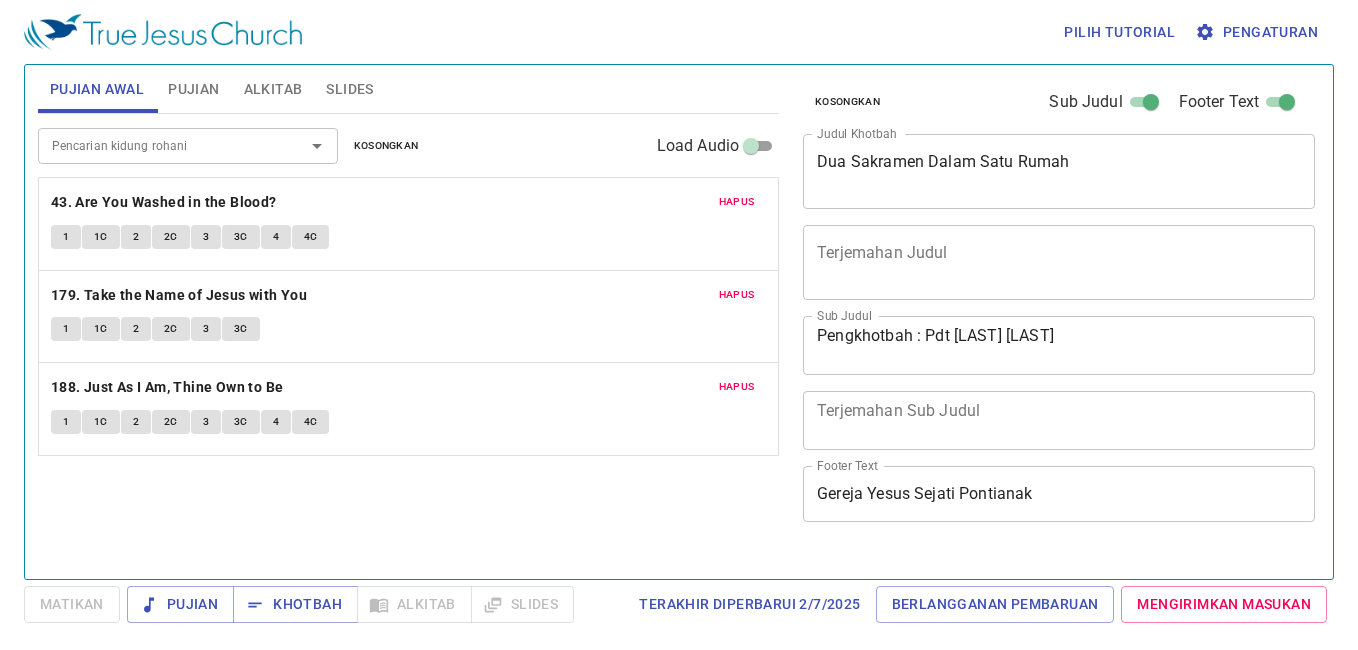 scroll, scrollTop: 0, scrollLeft: 0, axis: both 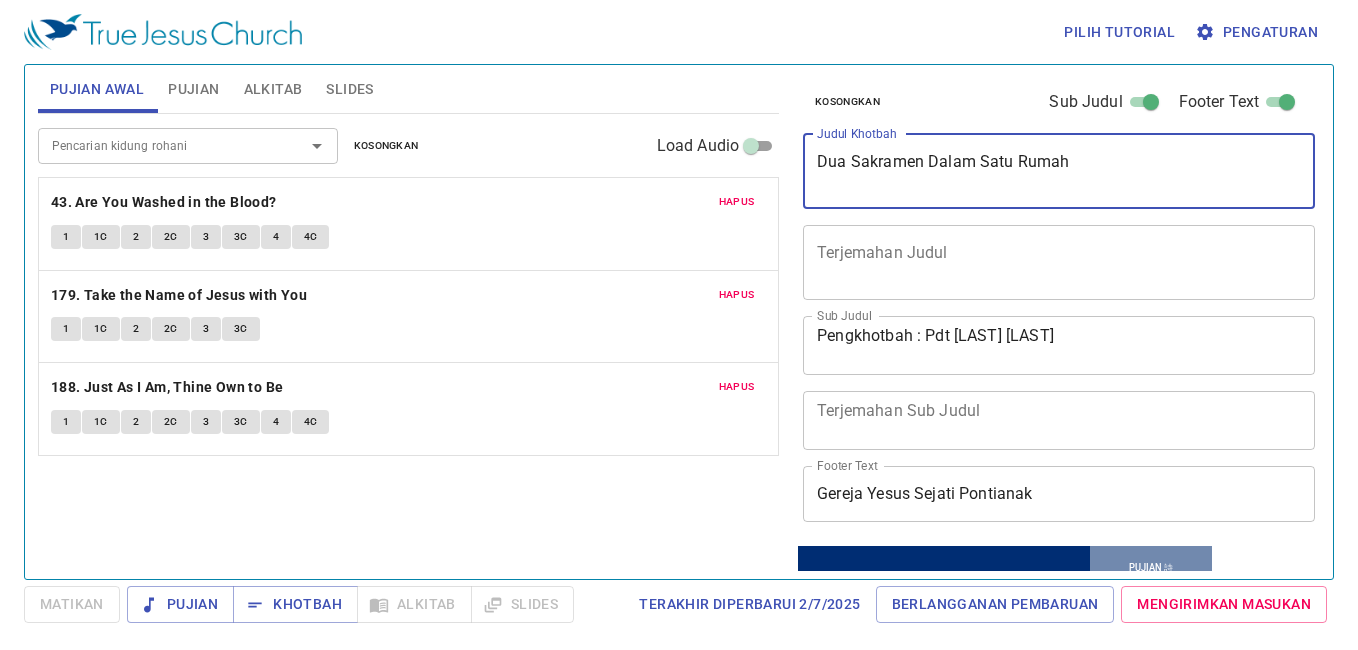 drag, startPoint x: 1050, startPoint y: 144, endPoint x: 727, endPoint y: 139, distance: 323.0387 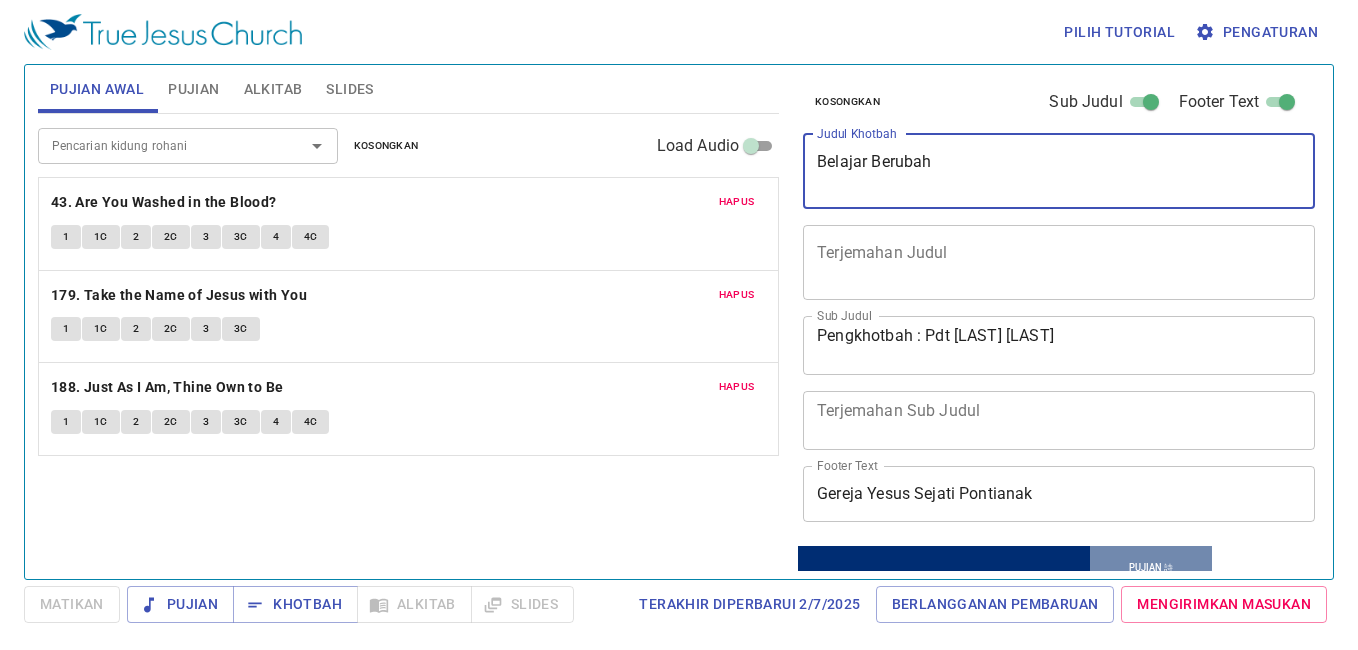 type on "Belajar Berubah" 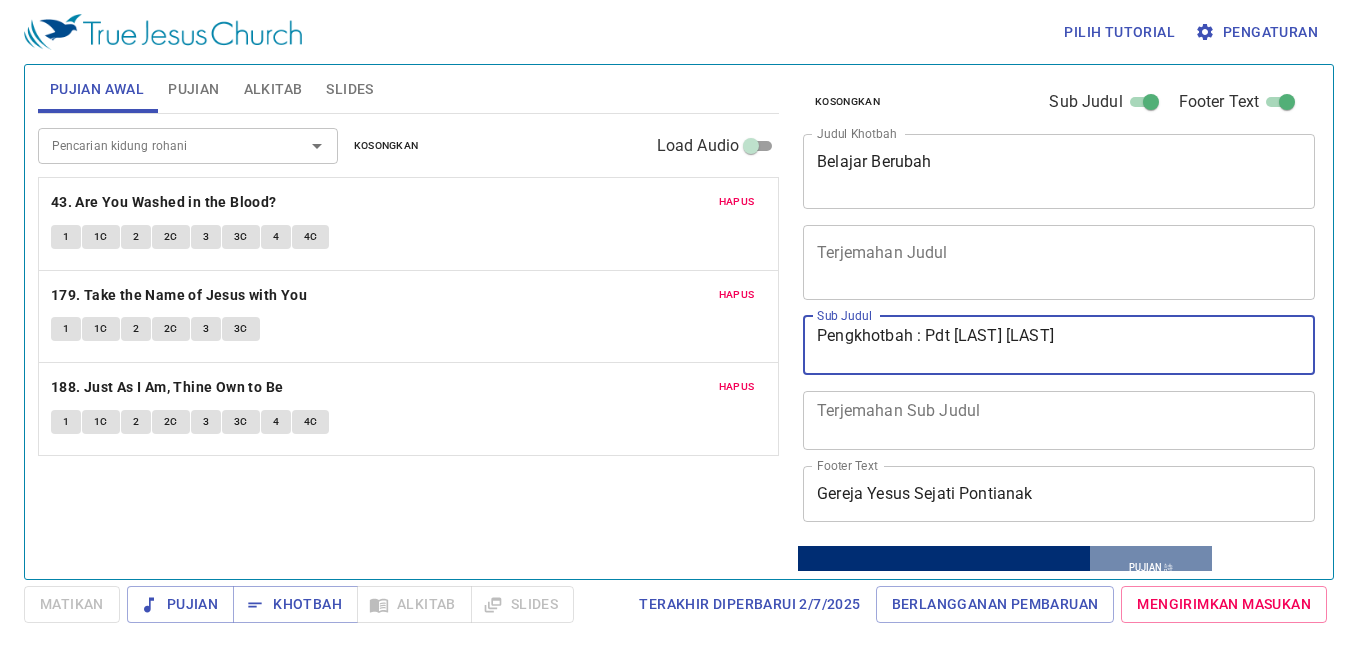 drag, startPoint x: 1106, startPoint y: 331, endPoint x: 928, endPoint y: 324, distance: 178.13759 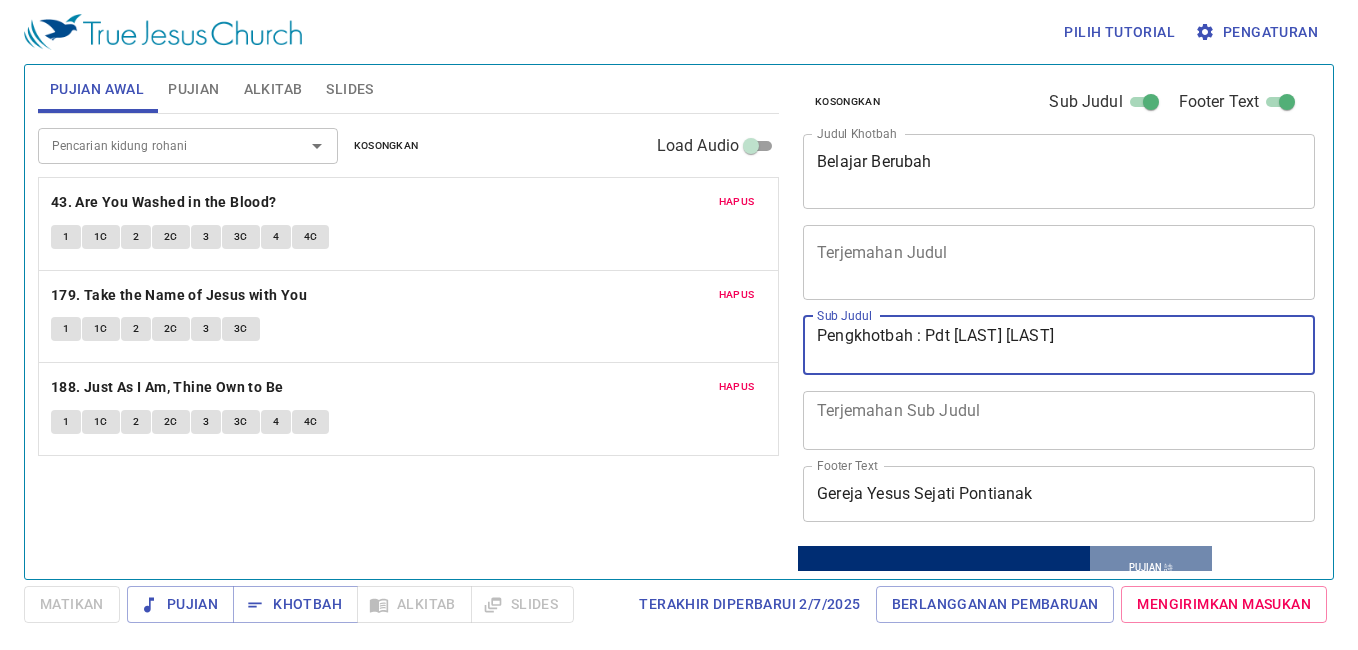 click on "Pengkhotbah : Pdt Yakobus Harryo x Sub Judul" at bounding box center (1059, 345) 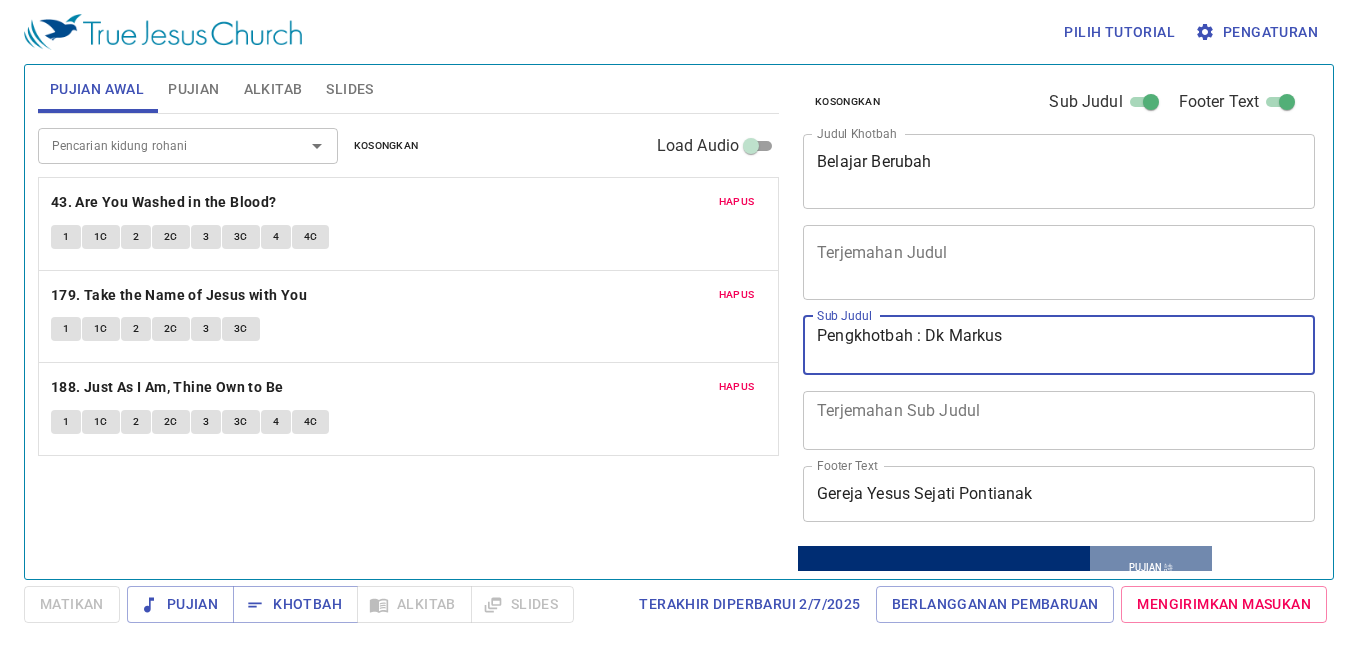 type on "Pengkhotbah : Dk Markus" 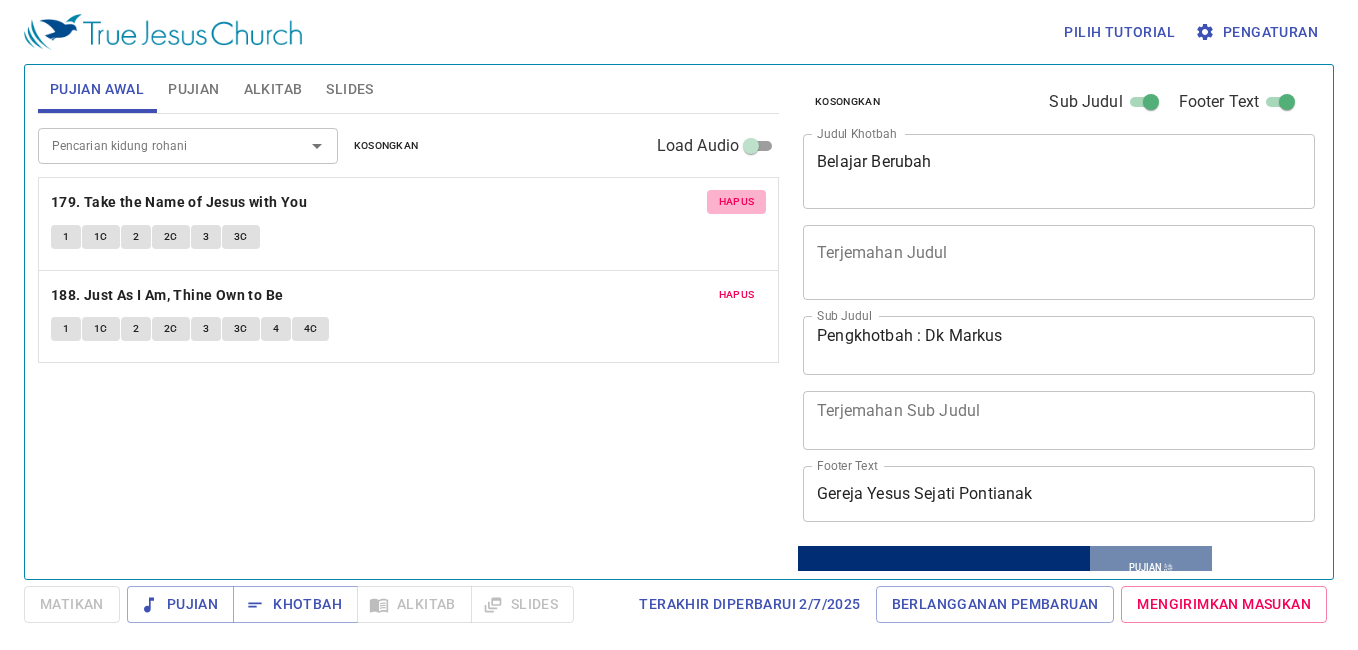 click on "Hapus" at bounding box center [737, 202] 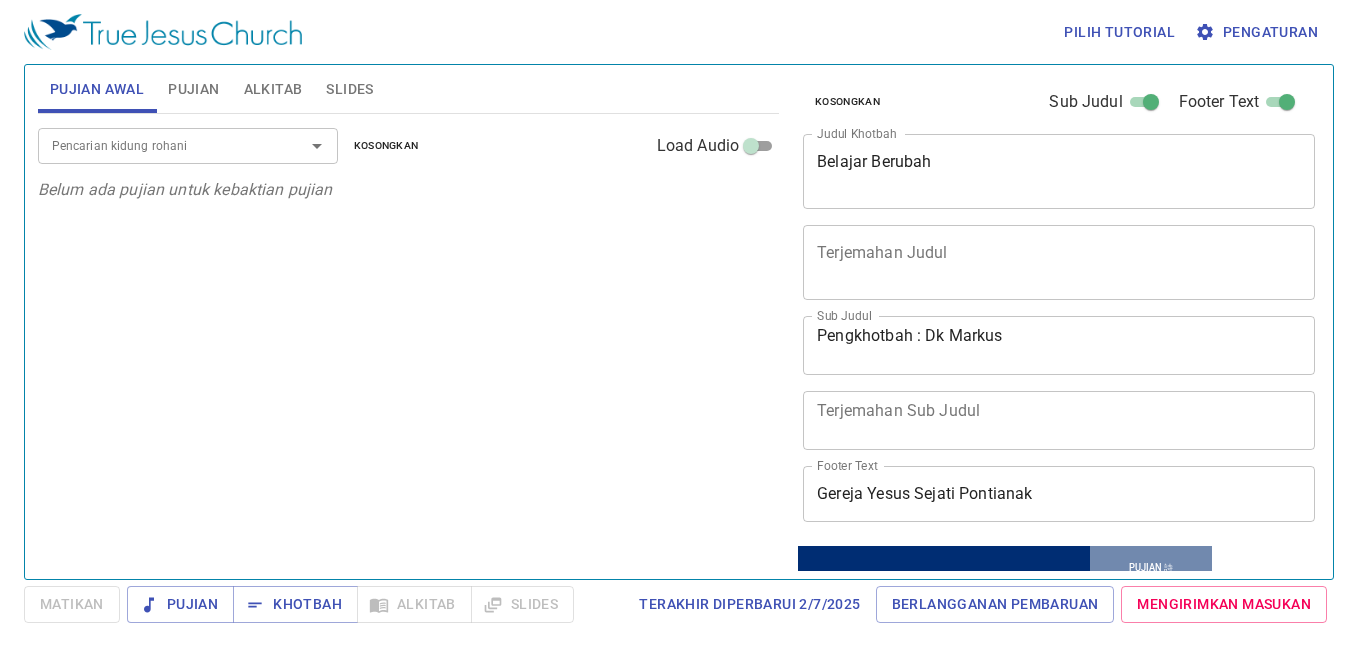 click on "Pencarian kidung rohani" at bounding box center (158, 145) 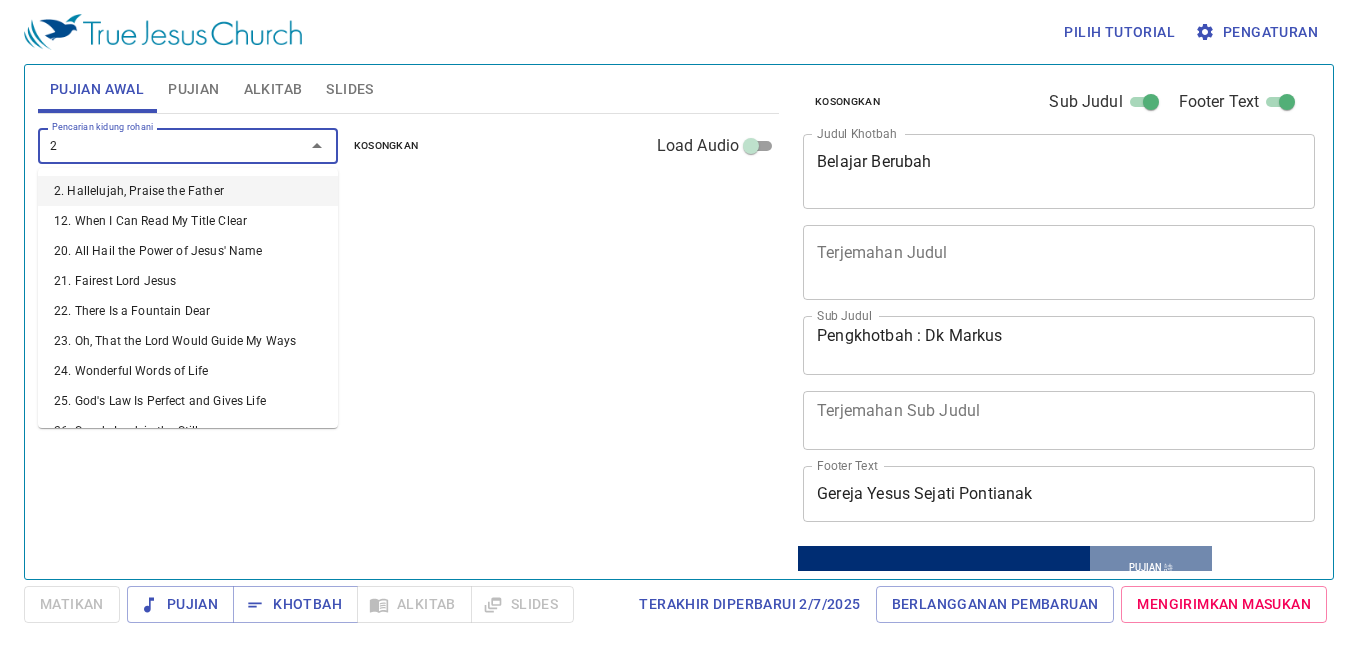 type on "26" 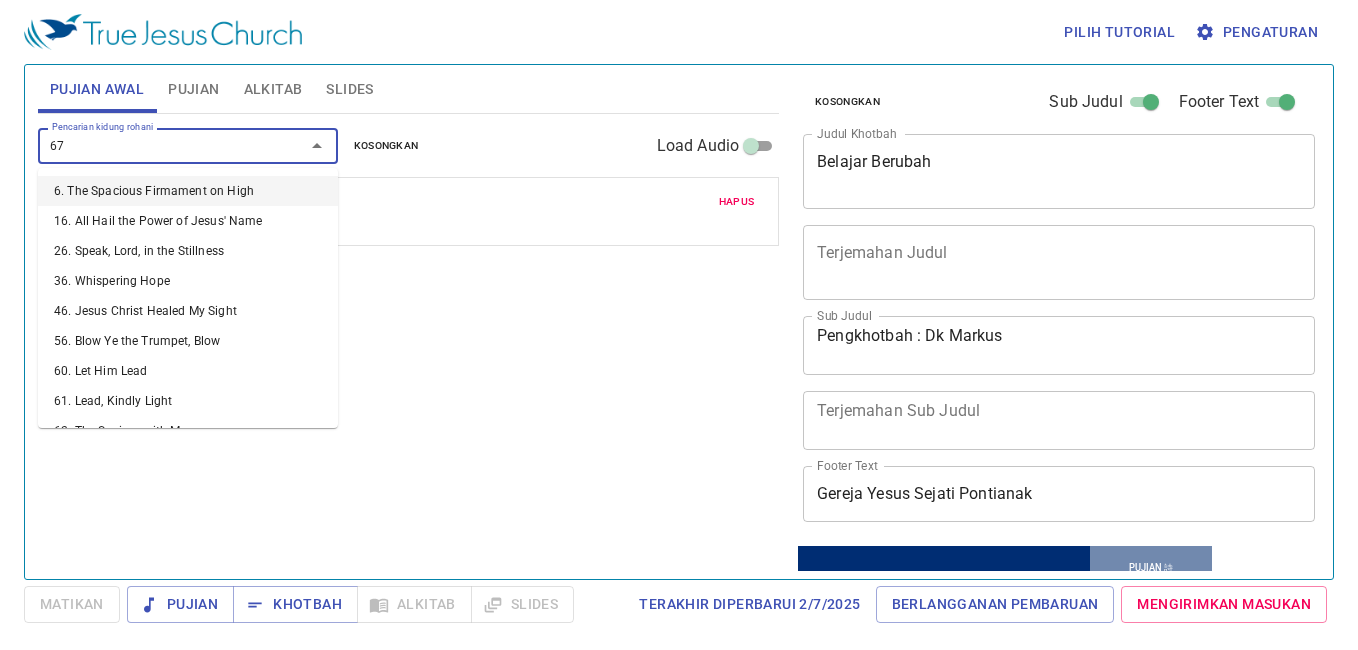type on "67. Teach Me Thy Way, O Lord" 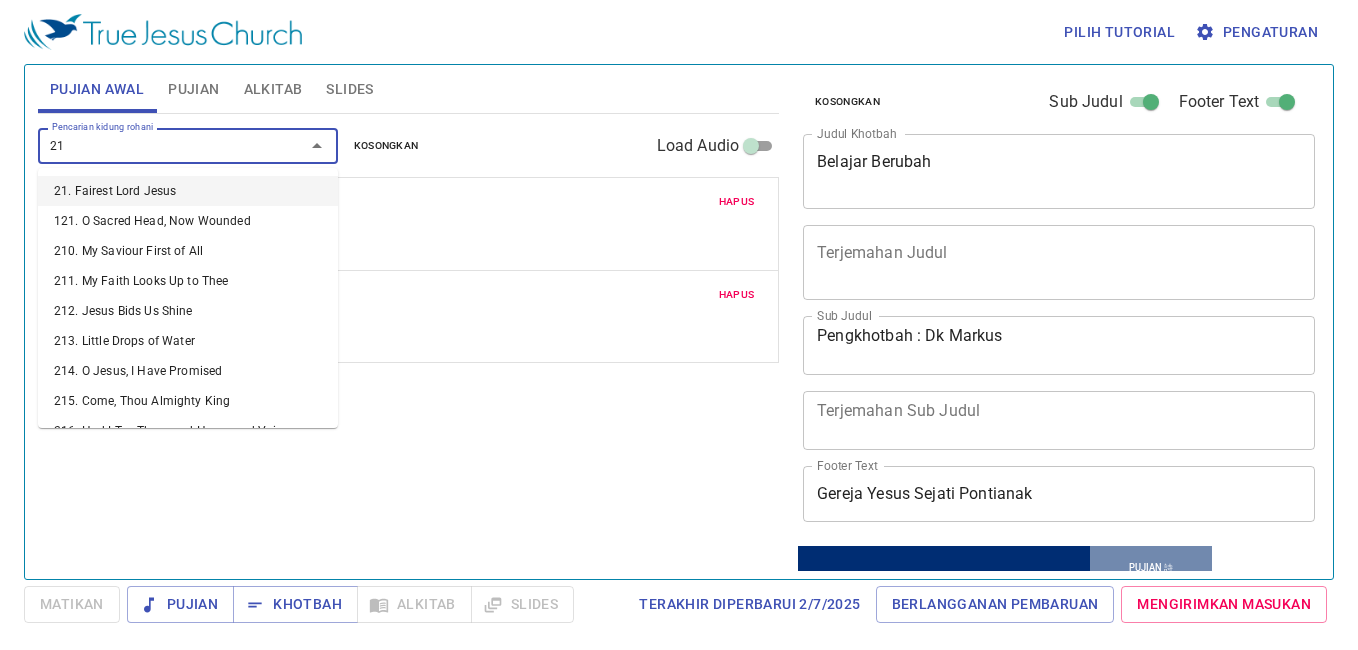 type on "211" 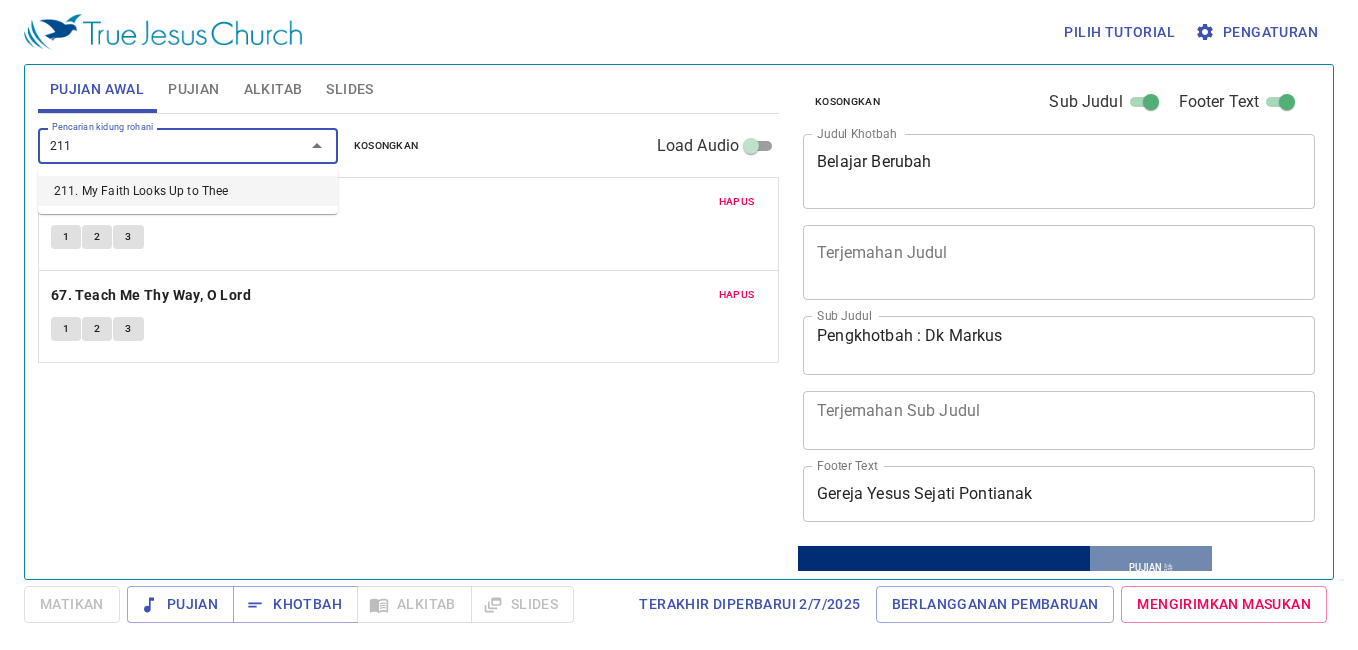 type 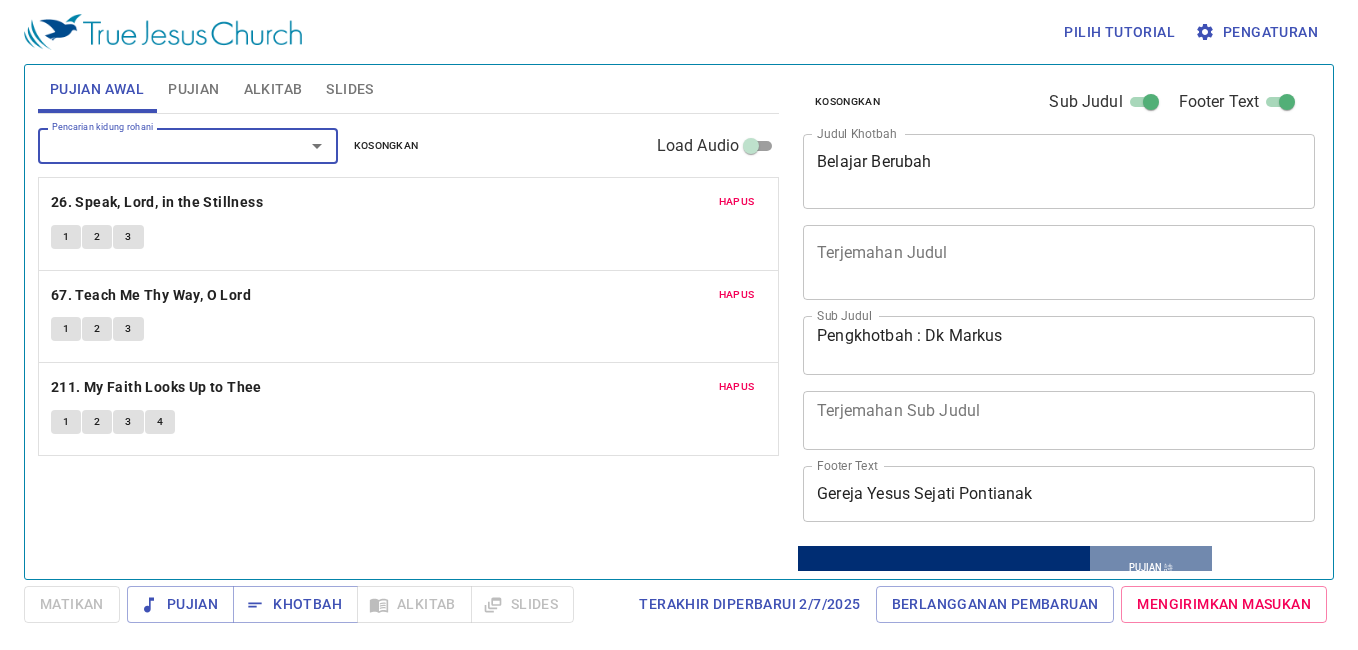 click on "Alkitab" at bounding box center (273, 89) 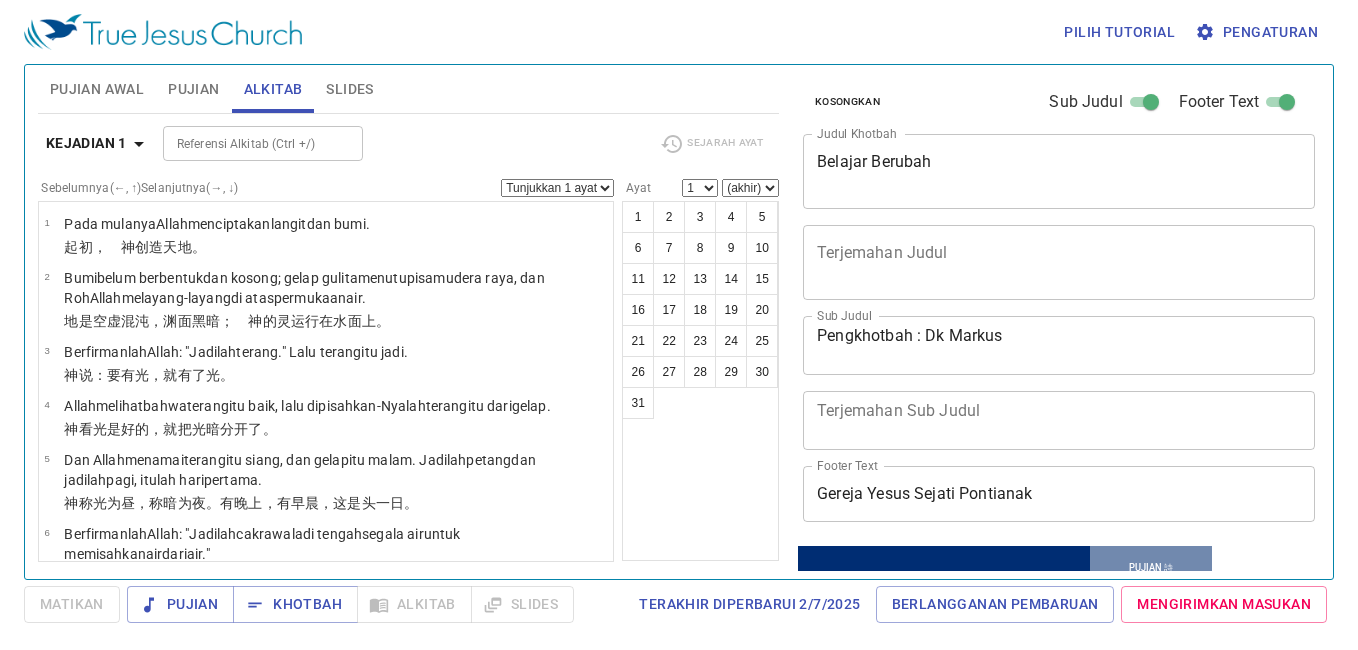 click on "Pujian" at bounding box center [193, 89] 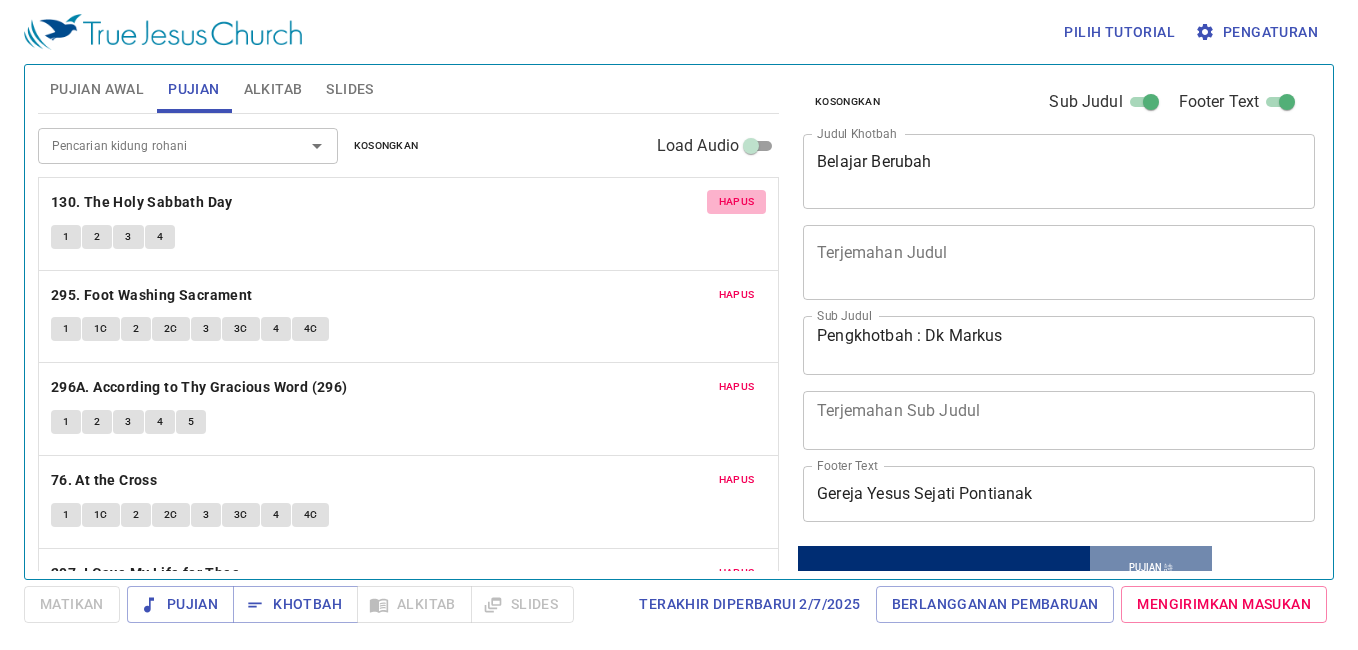 click on "Hapus" at bounding box center (737, 202) 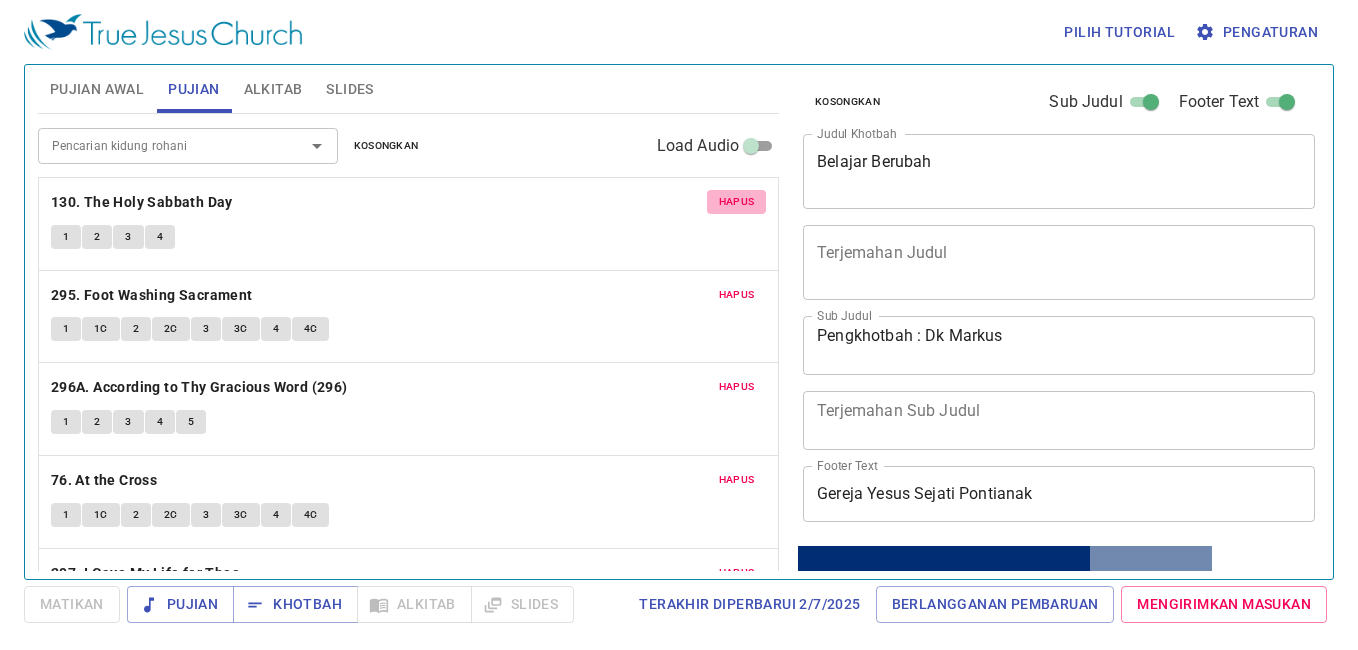 click on "Hapus" at bounding box center (737, 295) 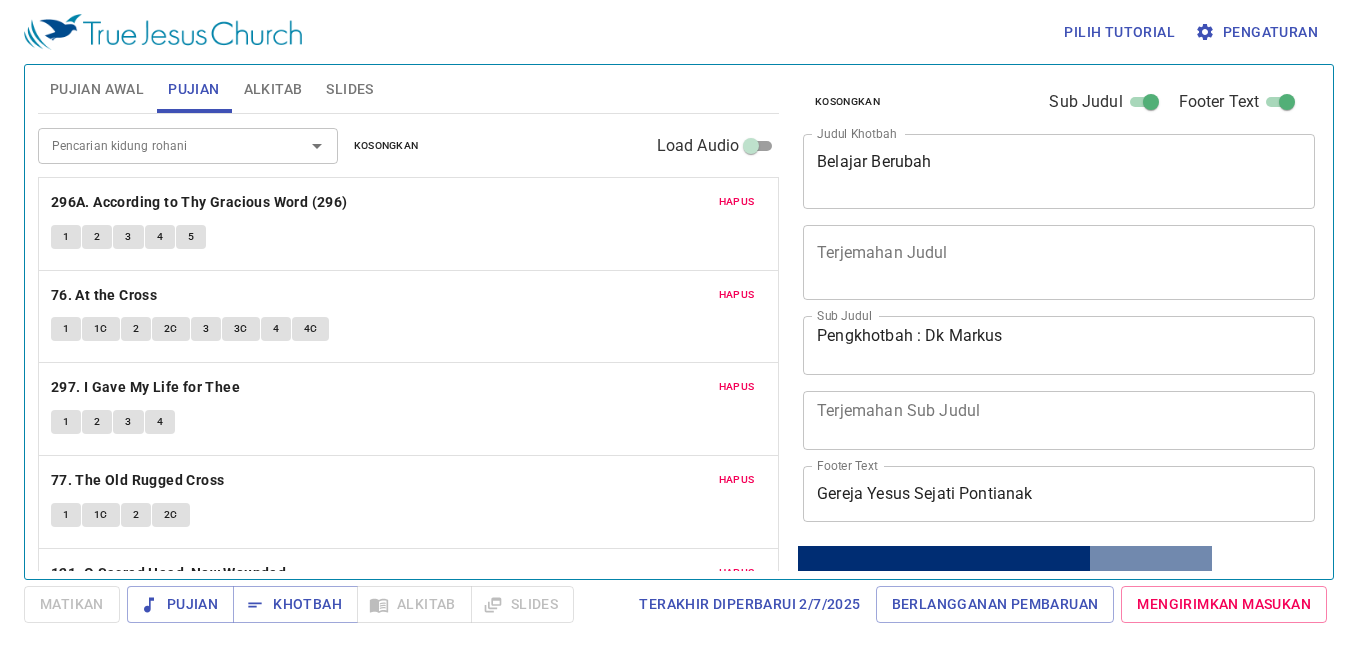 click on "Hapus" at bounding box center (737, 202) 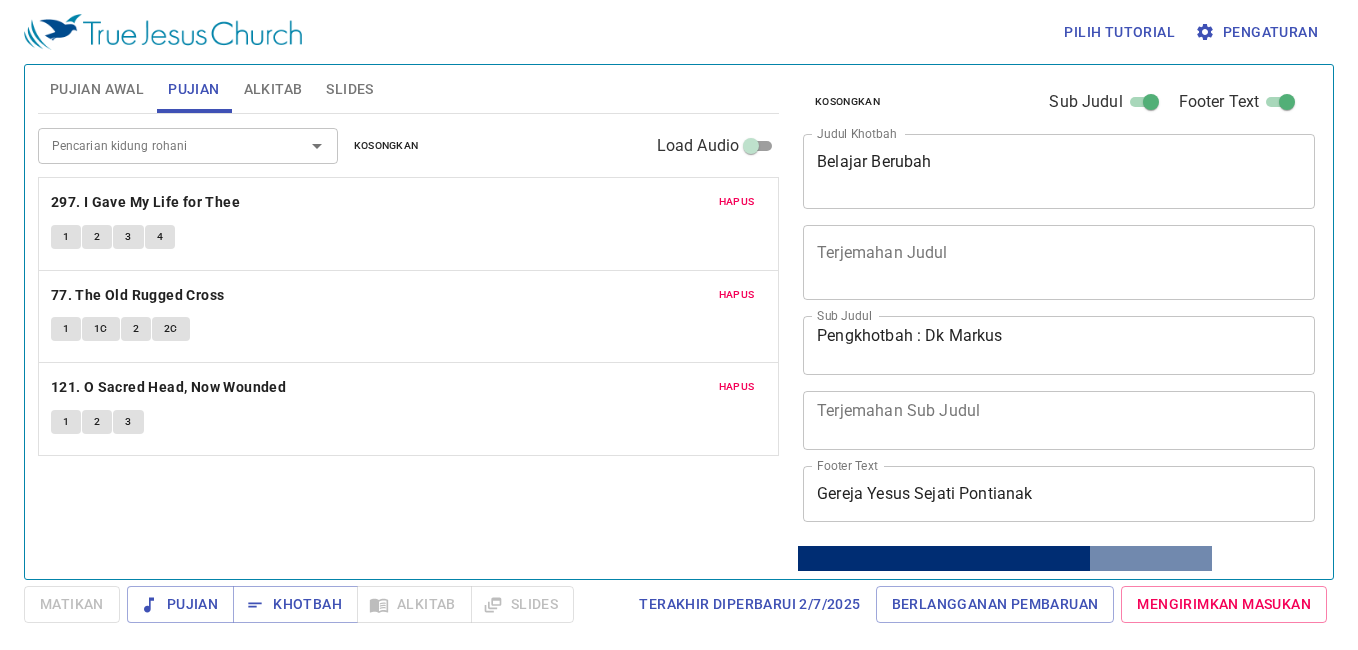 click on "Hapus" at bounding box center (737, 202) 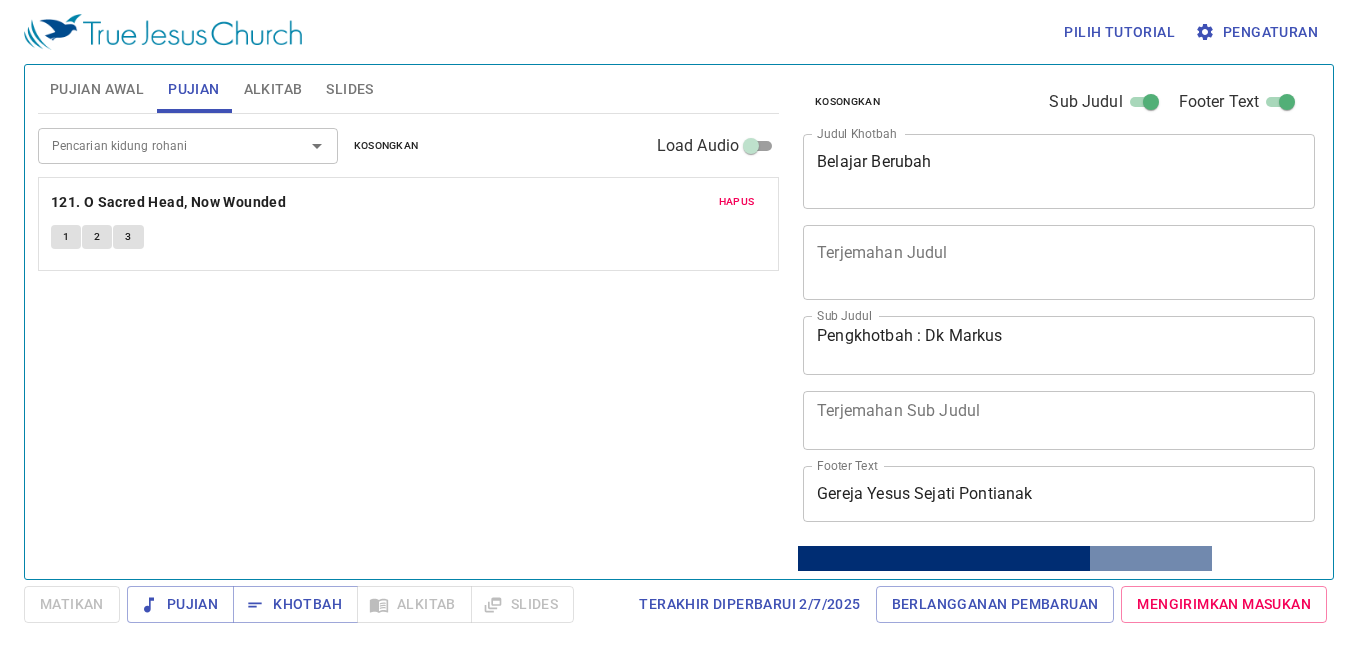 click on "Hapus" at bounding box center (737, 202) 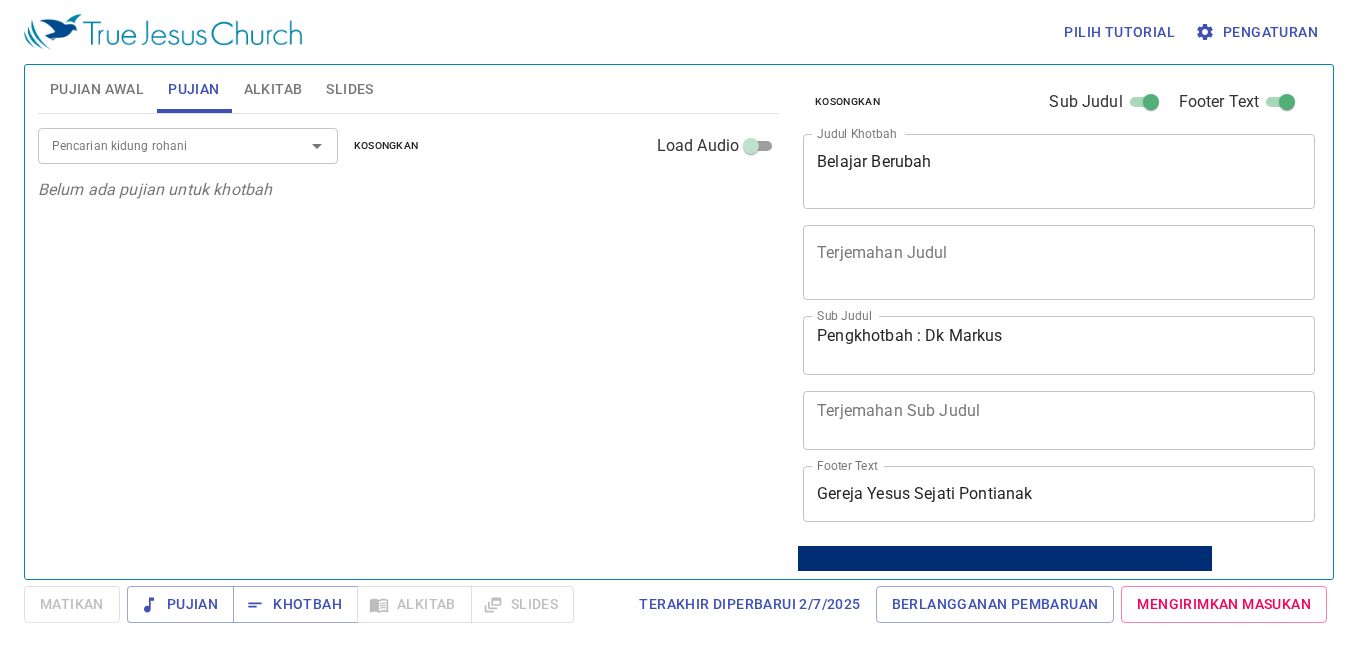 click on "Pencarian kidung rohani" at bounding box center [188, 145] 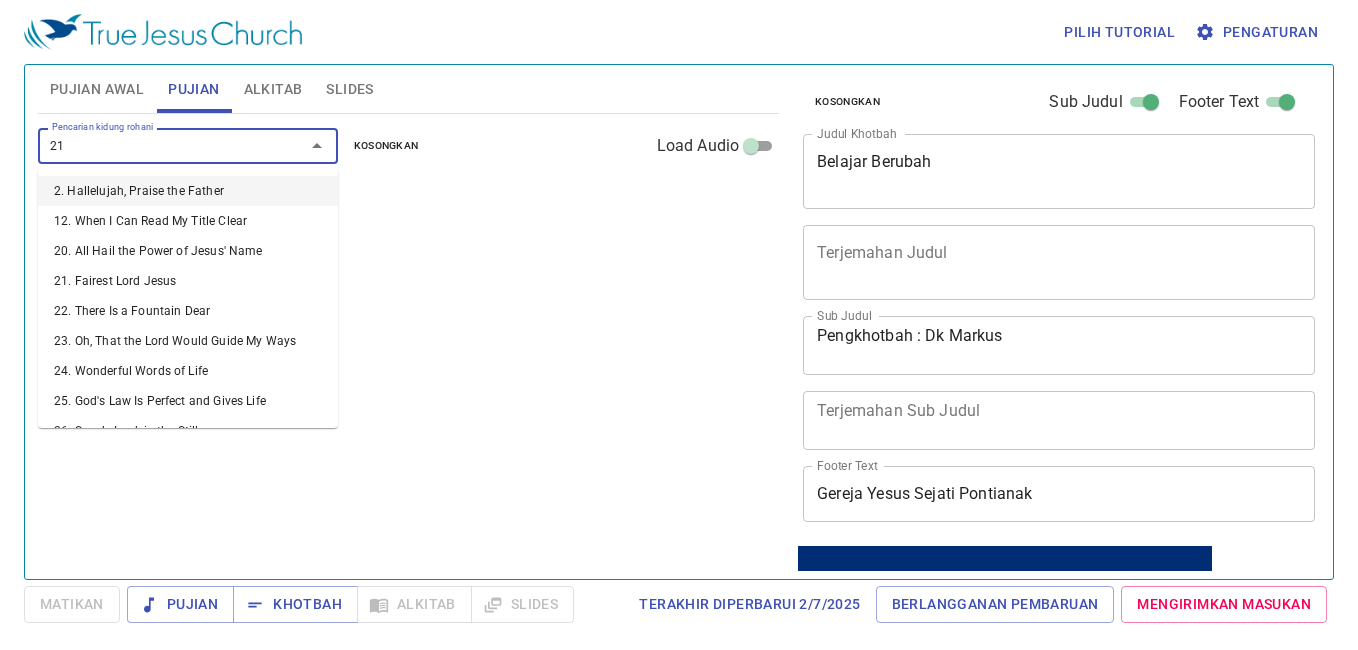 type on "218" 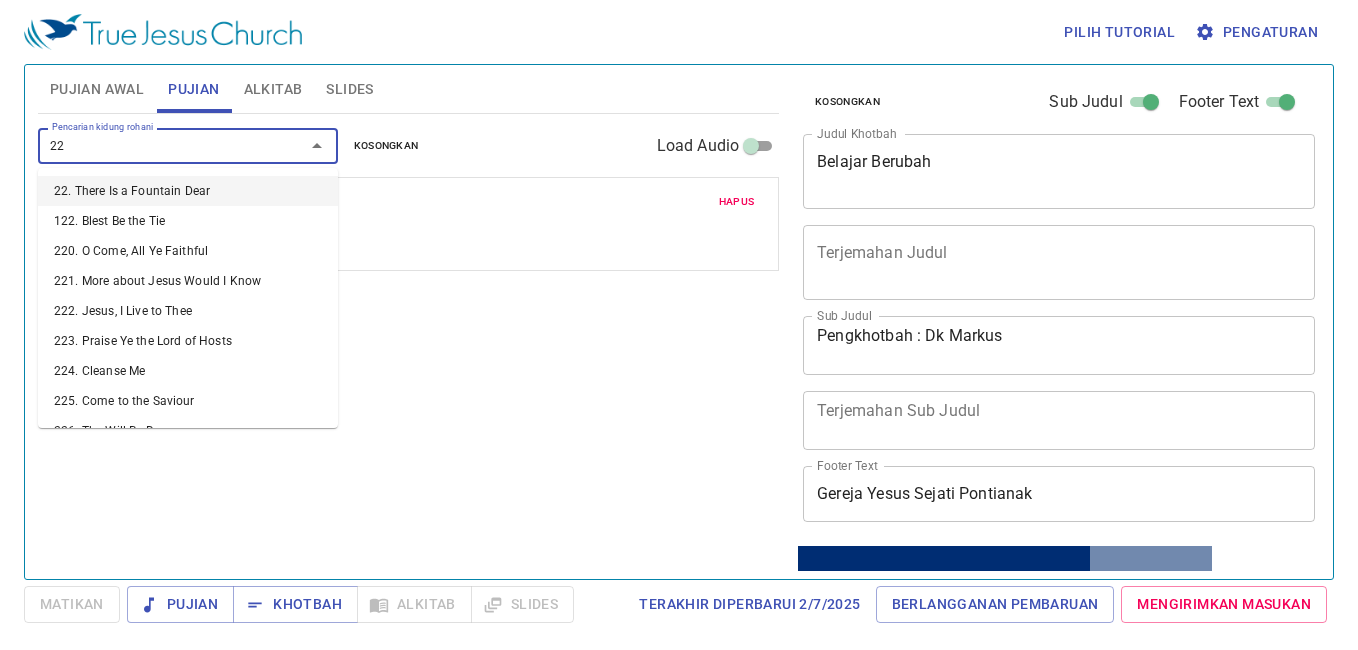 type on "228" 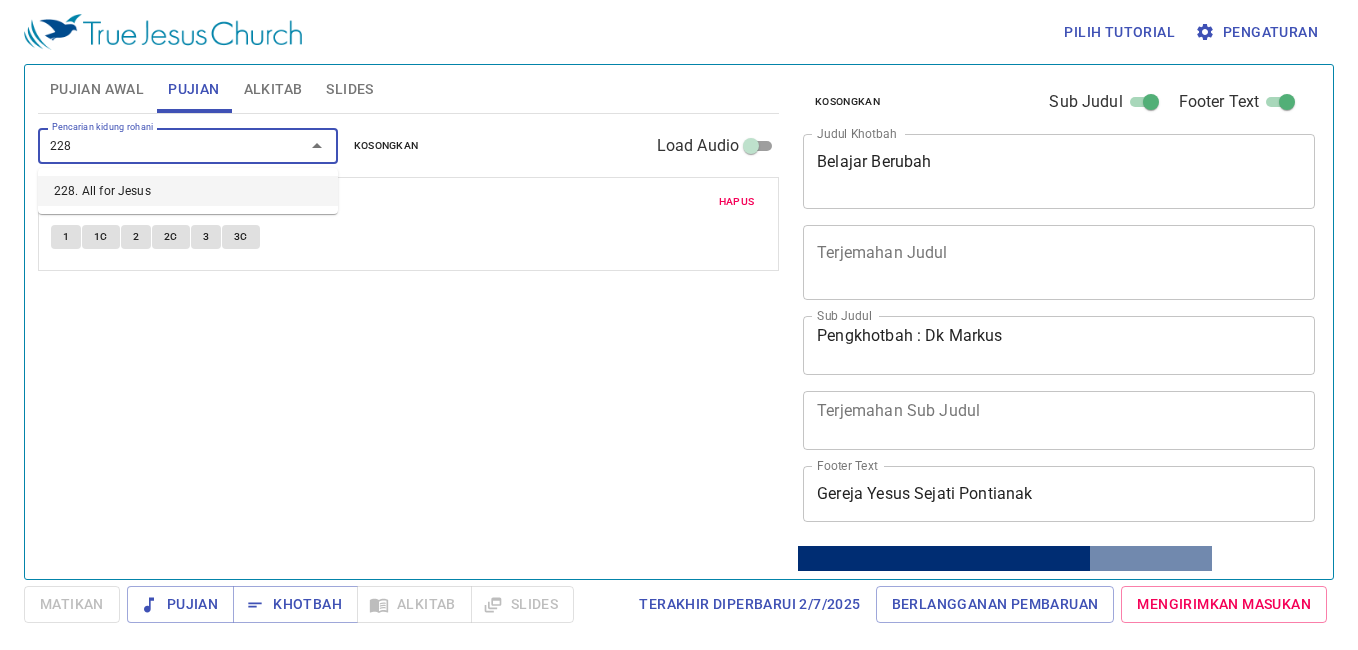 type 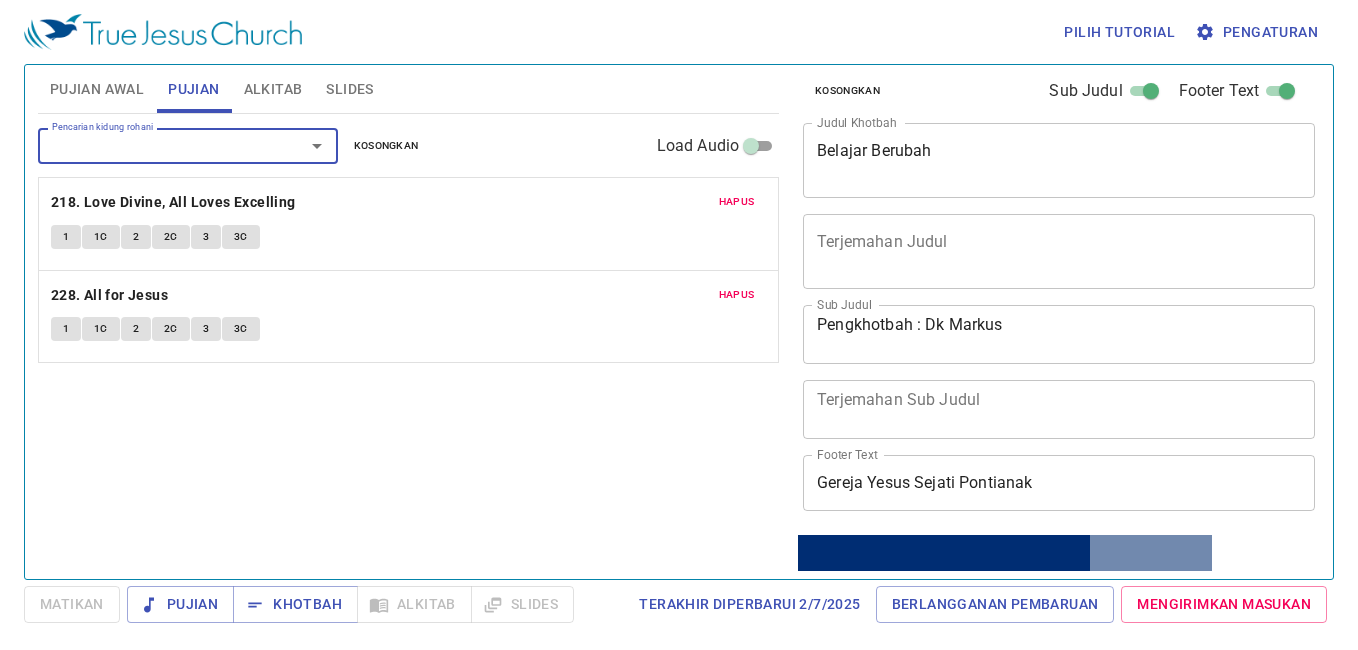 scroll, scrollTop: 0, scrollLeft: 0, axis: both 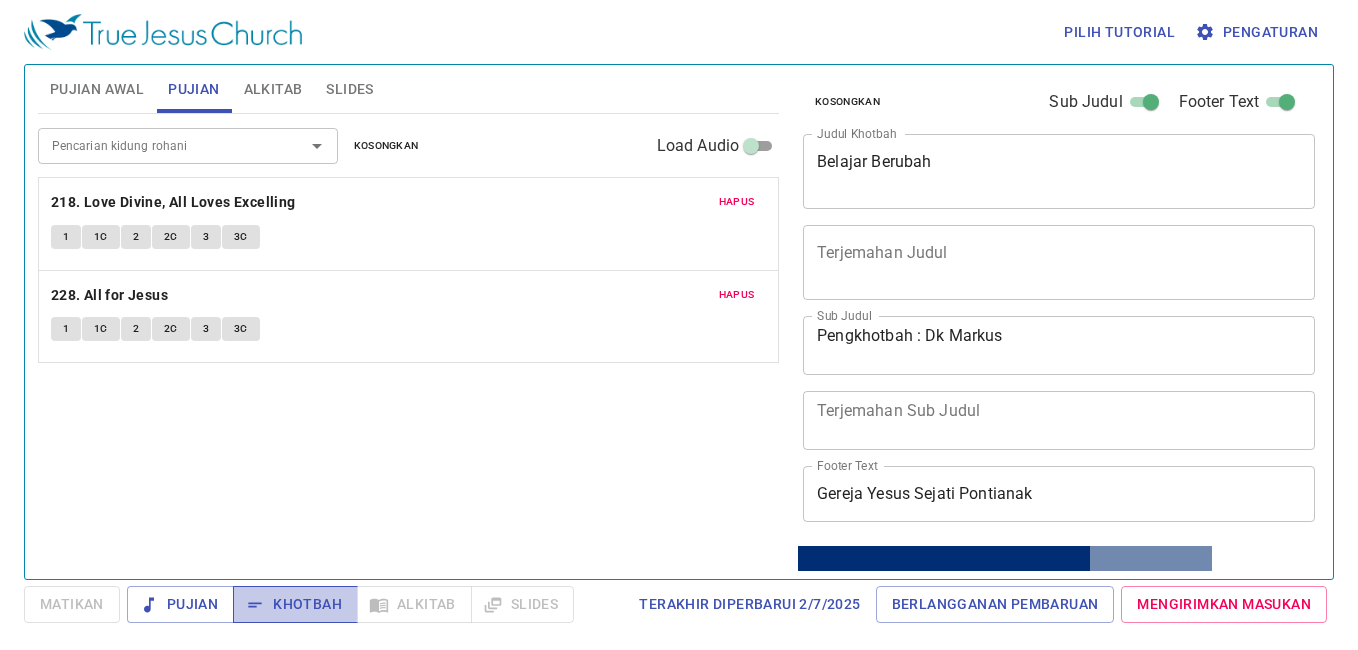 click on "Khotbah" at bounding box center (295, 604) 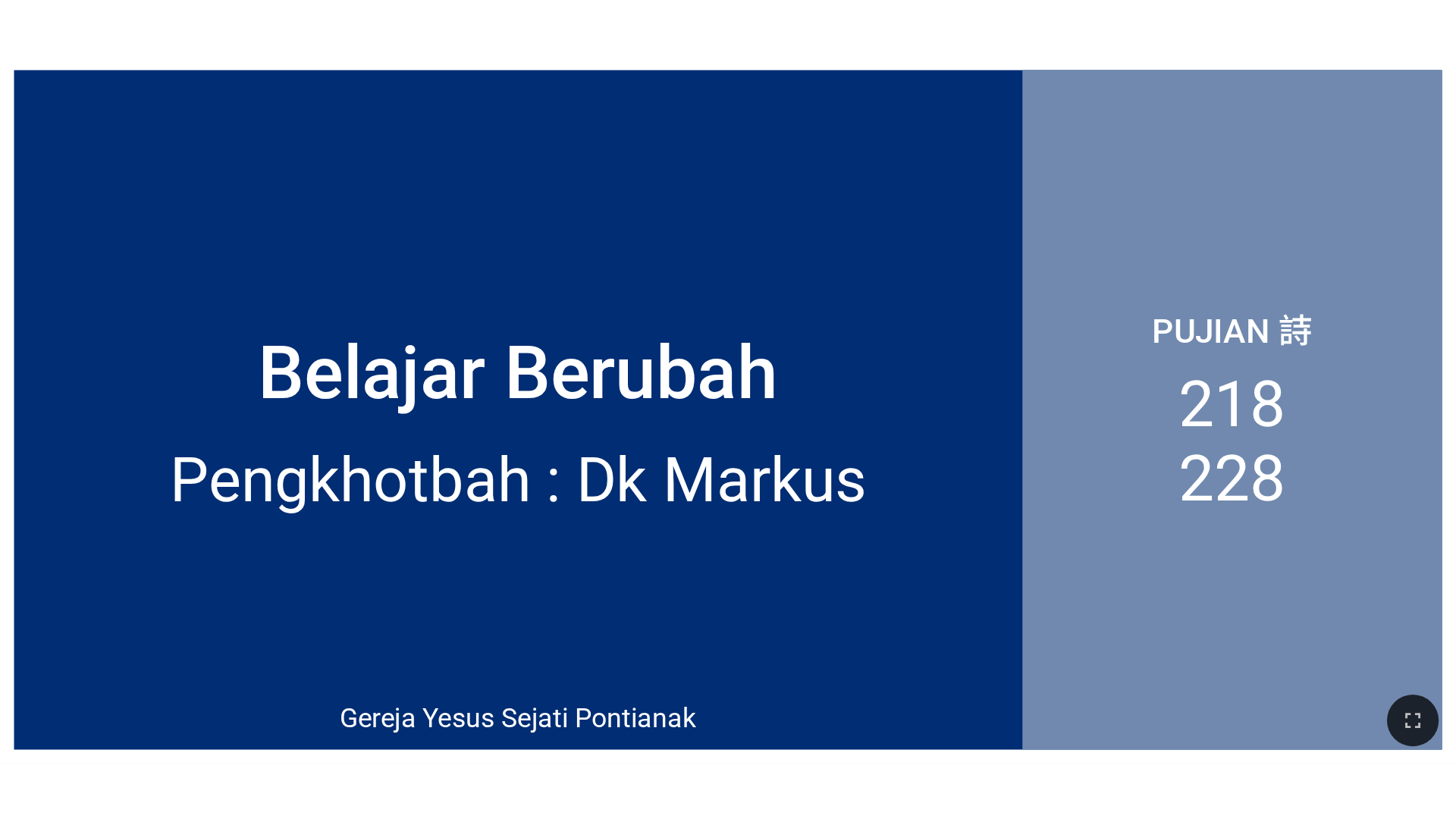 scroll, scrollTop: 0, scrollLeft: 0, axis: both 